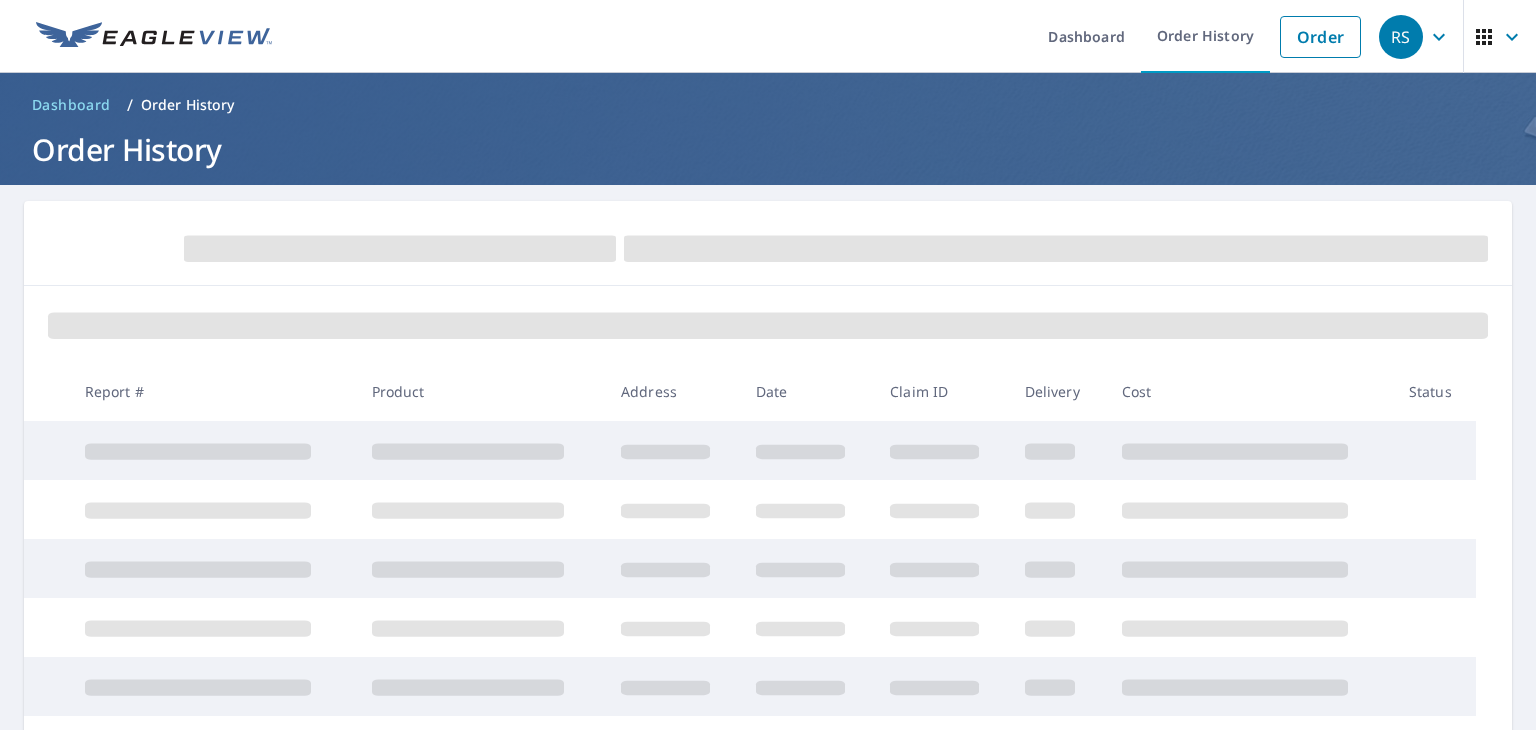 scroll, scrollTop: 0, scrollLeft: 0, axis: both 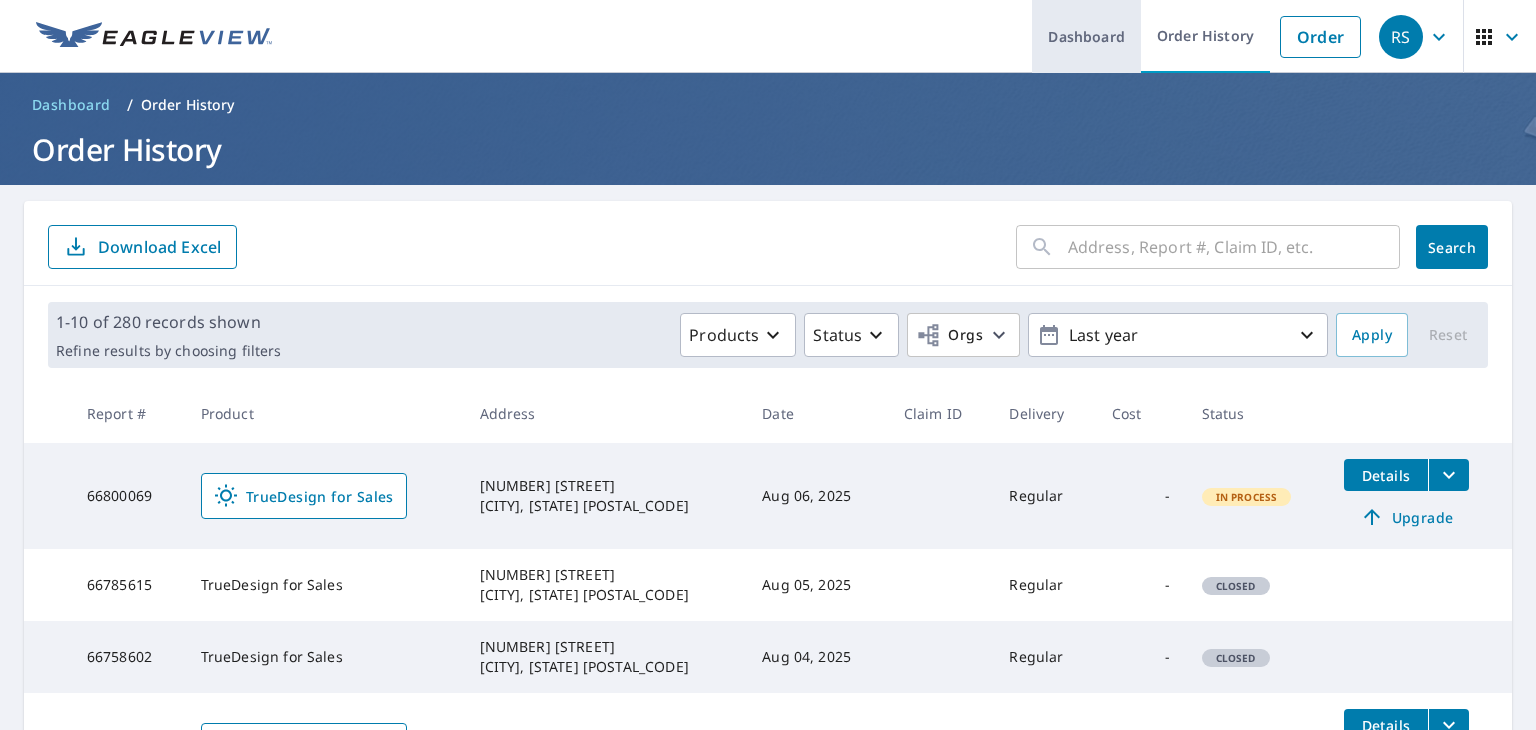 click on "Dashboard" at bounding box center [1086, 36] 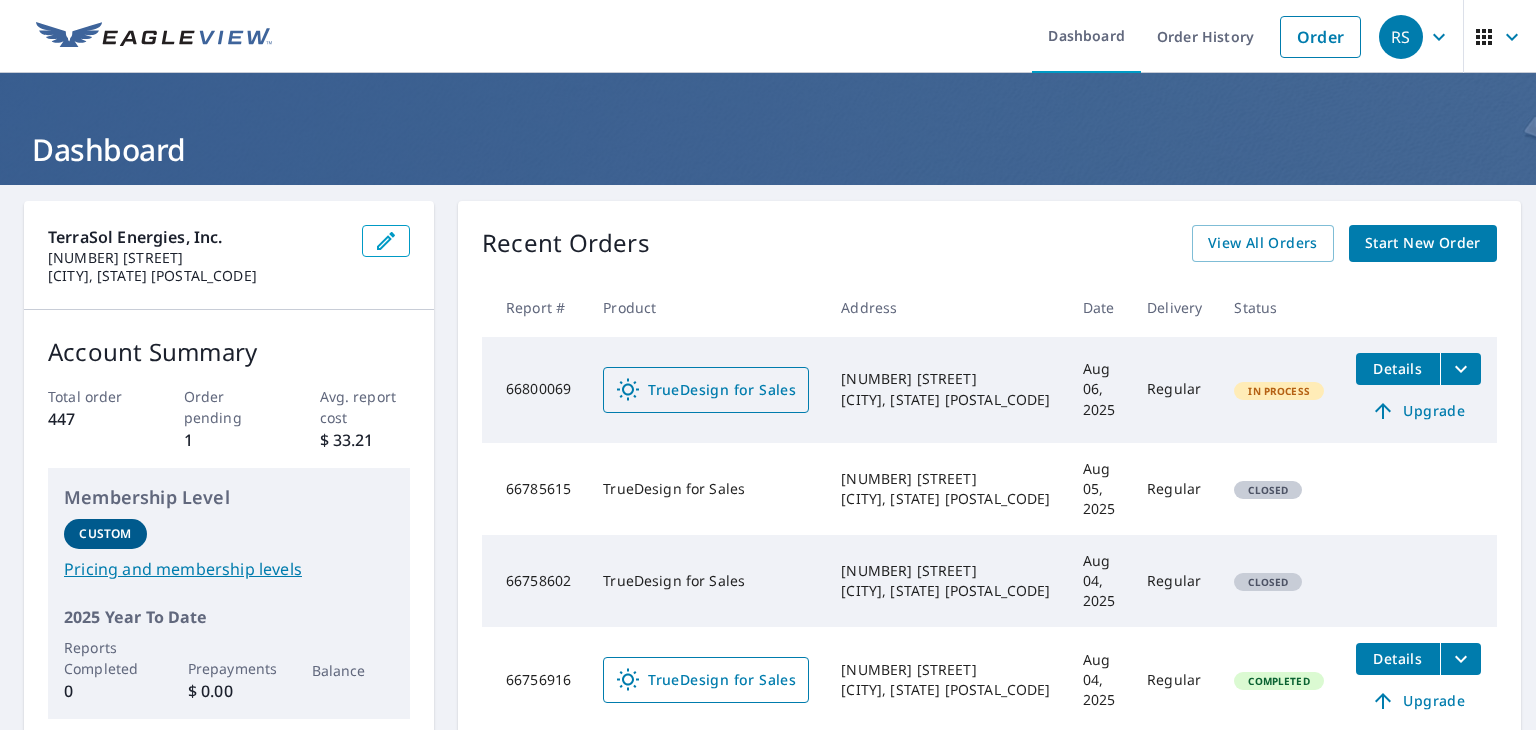 click on "TrueDesign for Sales" at bounding box center (706, 390) 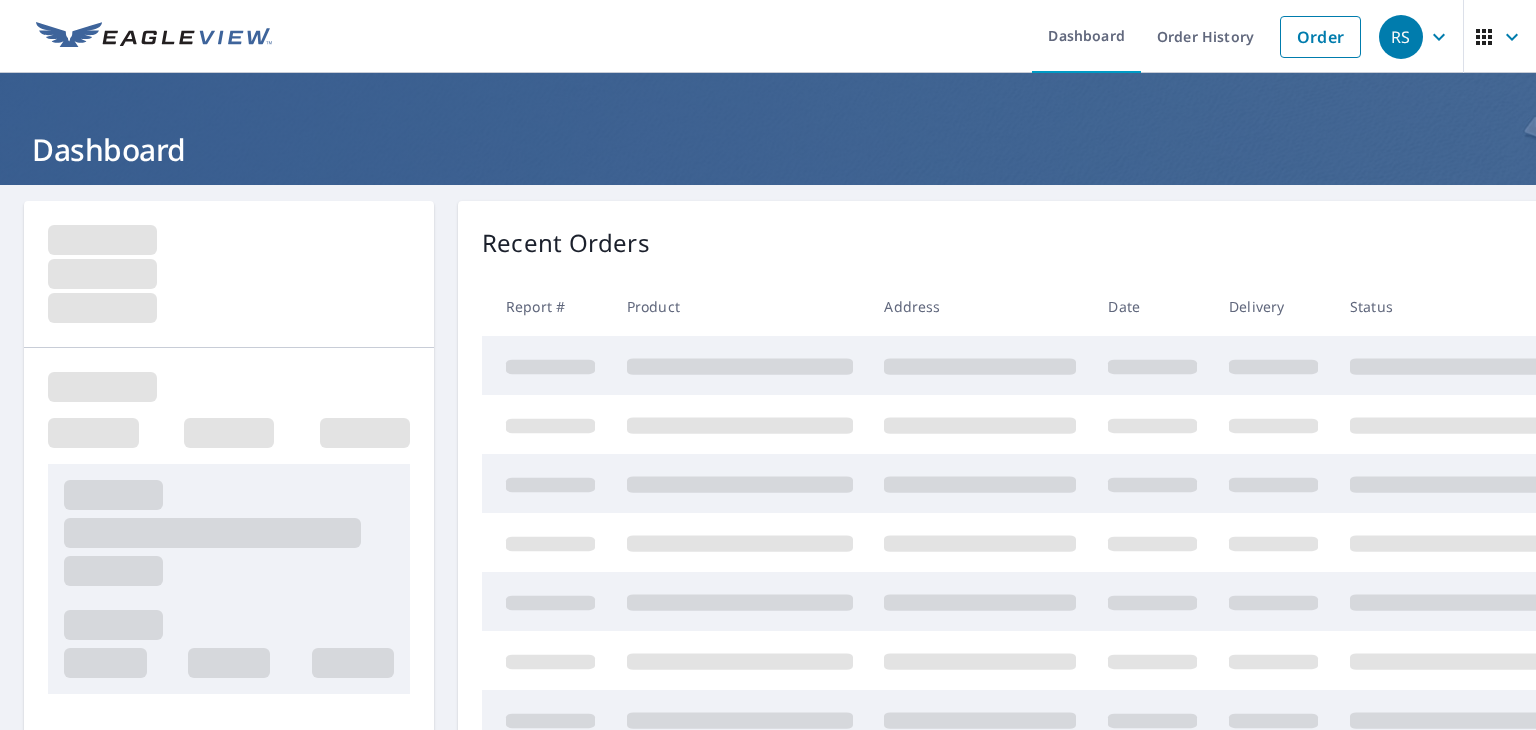 scroll, scrollTop: 0, scrollLeft: 0, axis: both 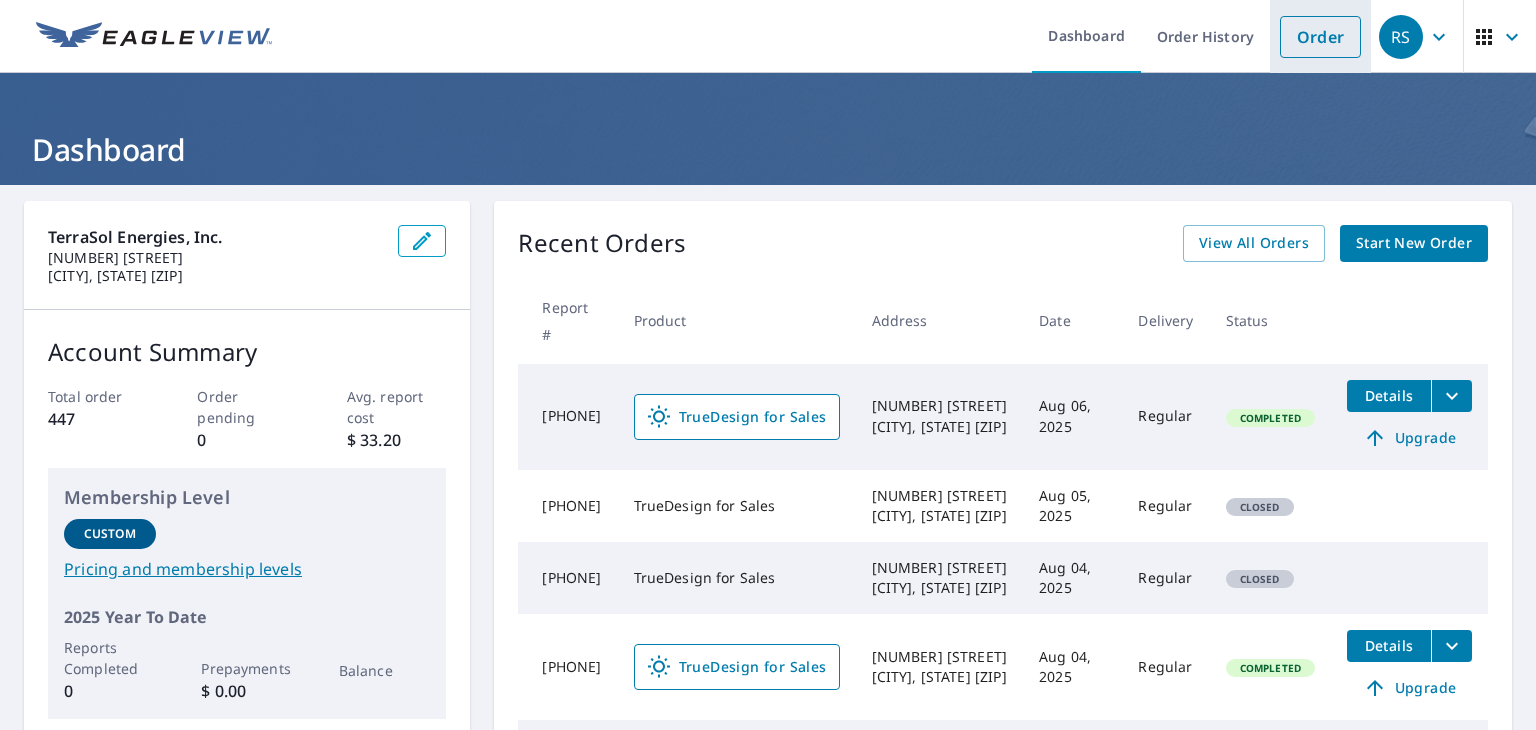 click on "Order" at bounding box center [1320, 37] 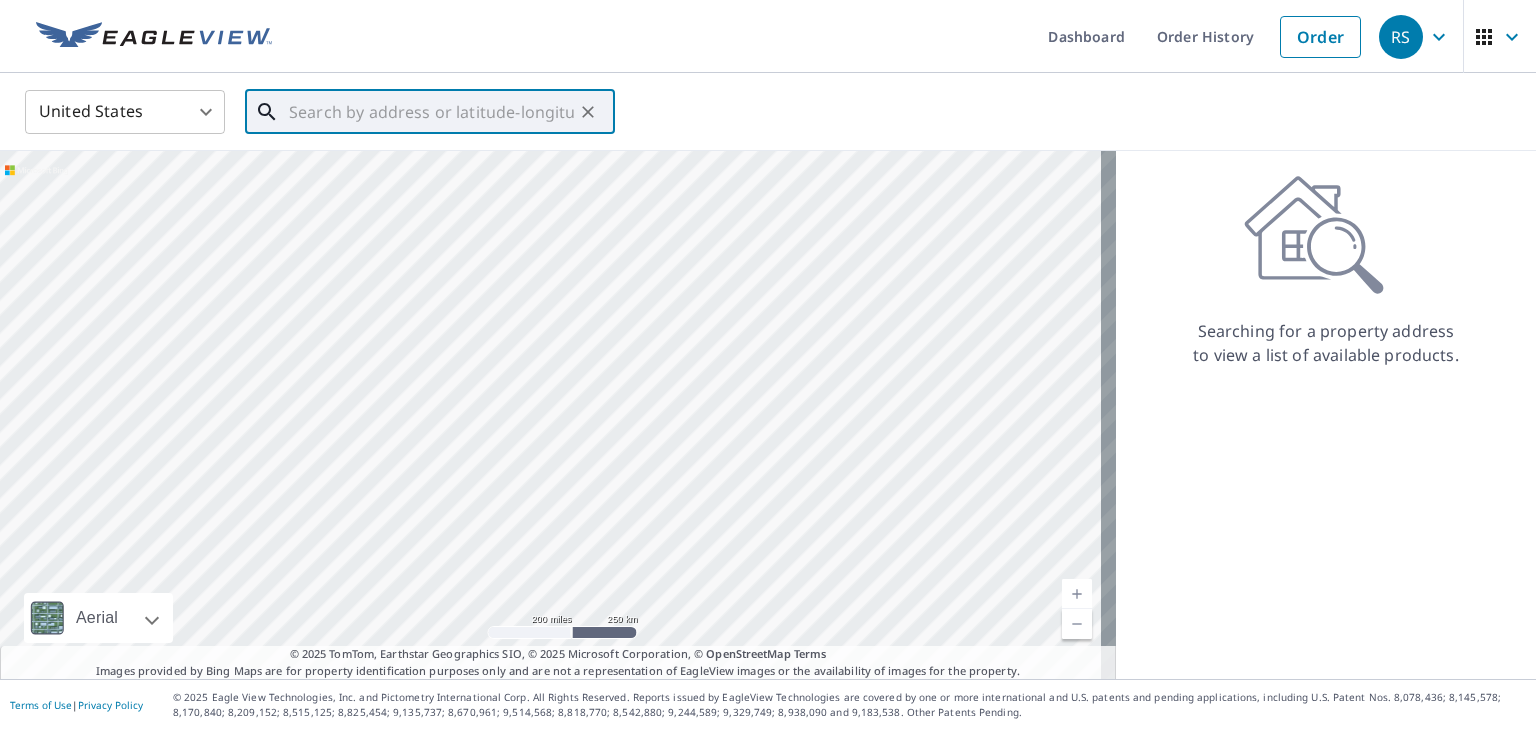 paste on "123 Radek Ct Downingtown, PA 19335" 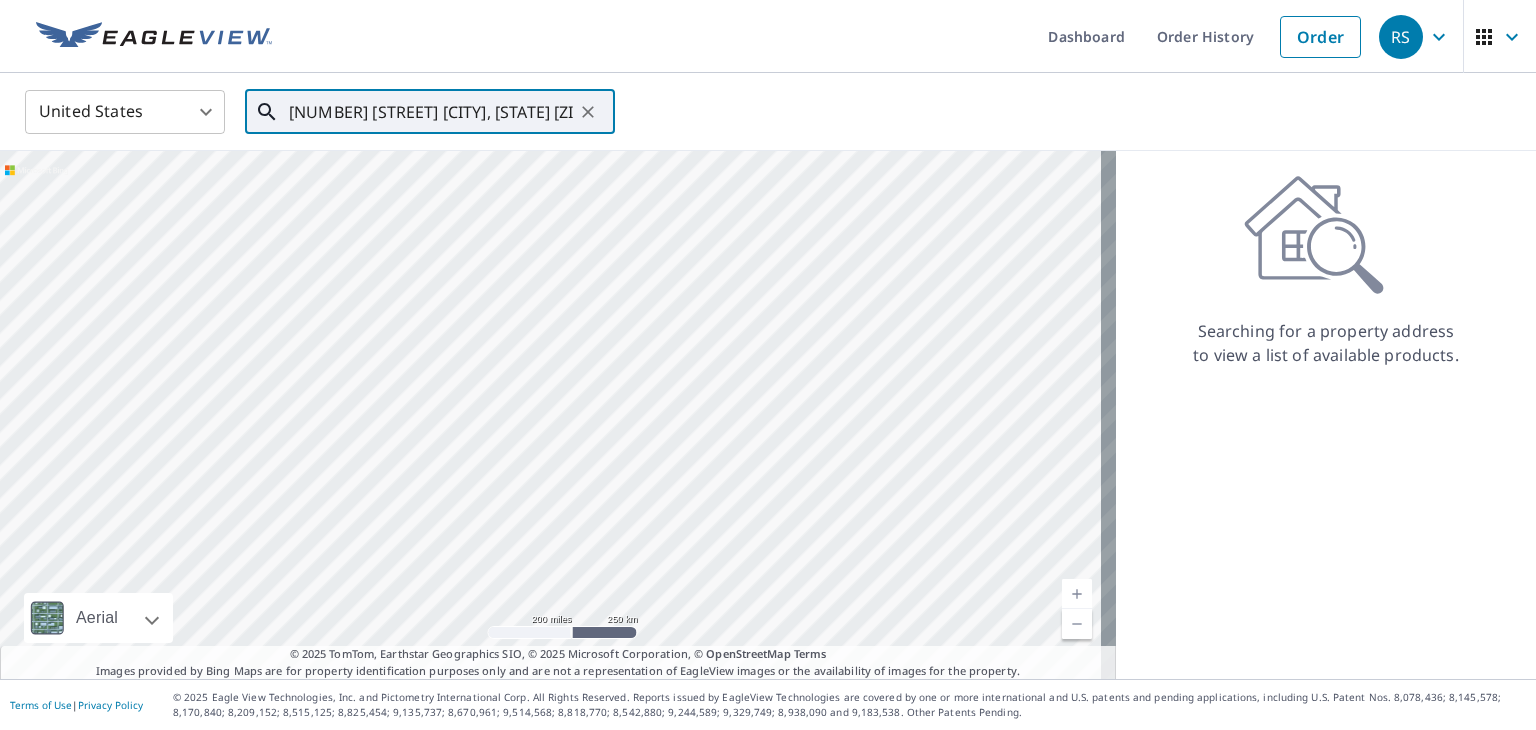 scroll, scrollTop: 0, scrollLeft: 4, axis: horizontal 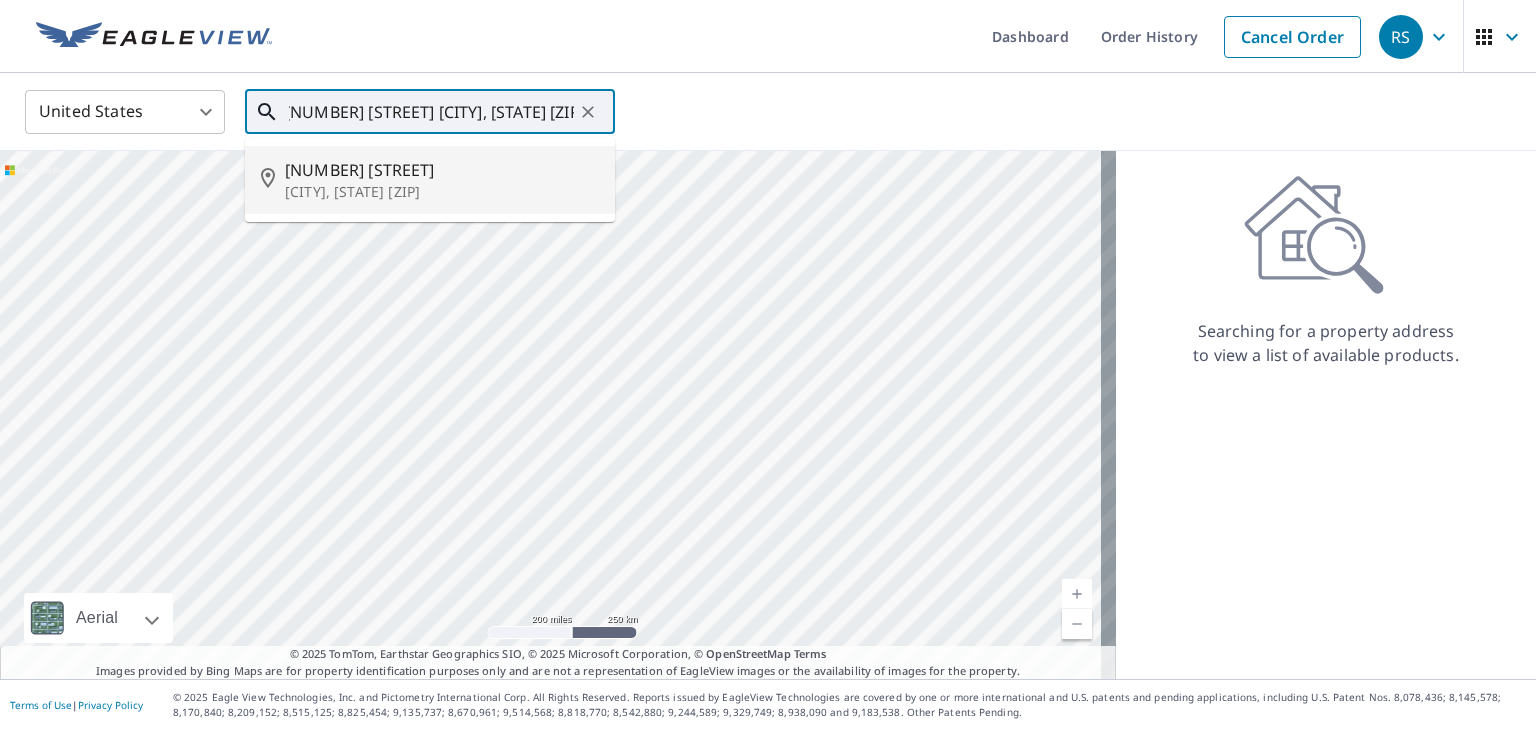 click on "Downingtown, PA 19335" at bounding box center (442, 192) 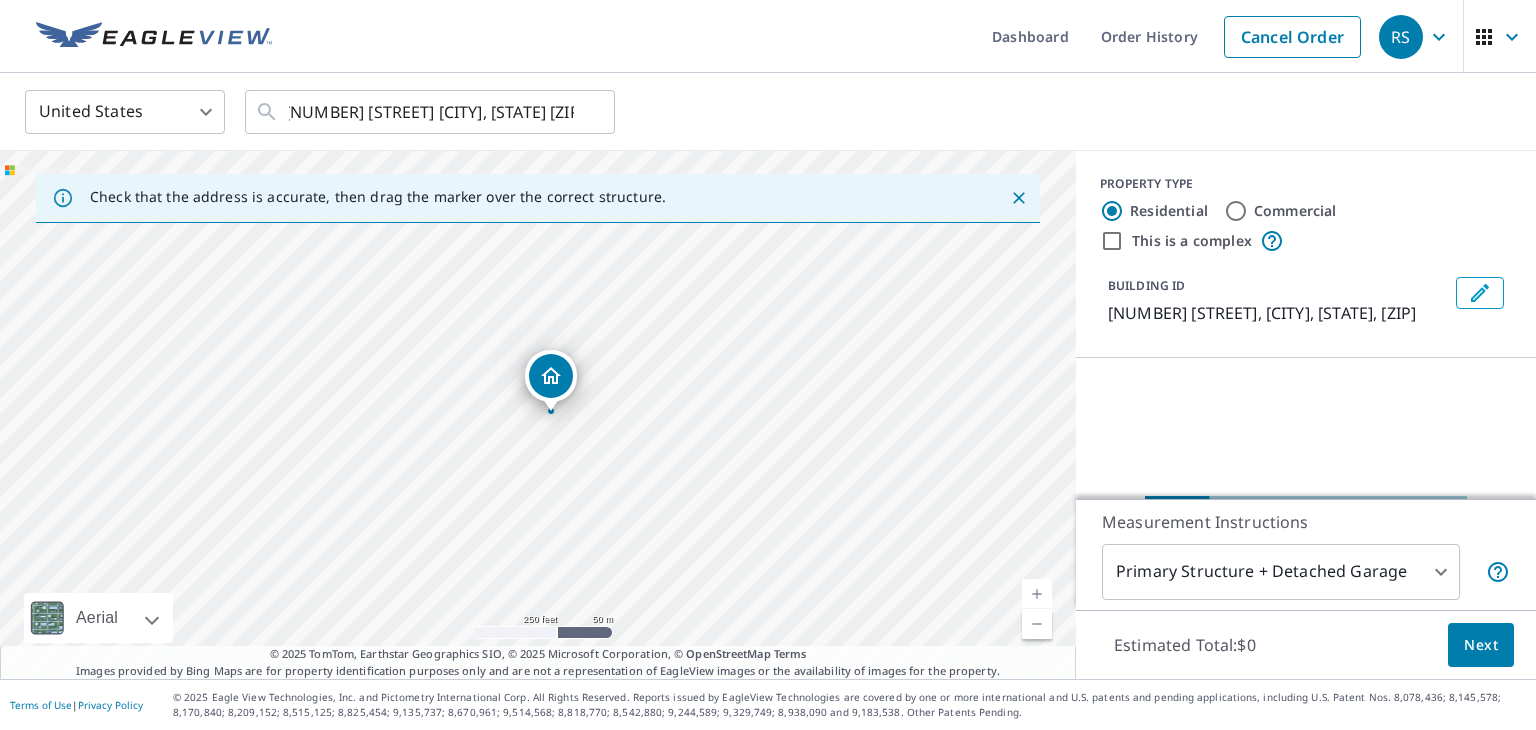 scroll, scrollTop: 0, scrollLeft: 0, axis: both 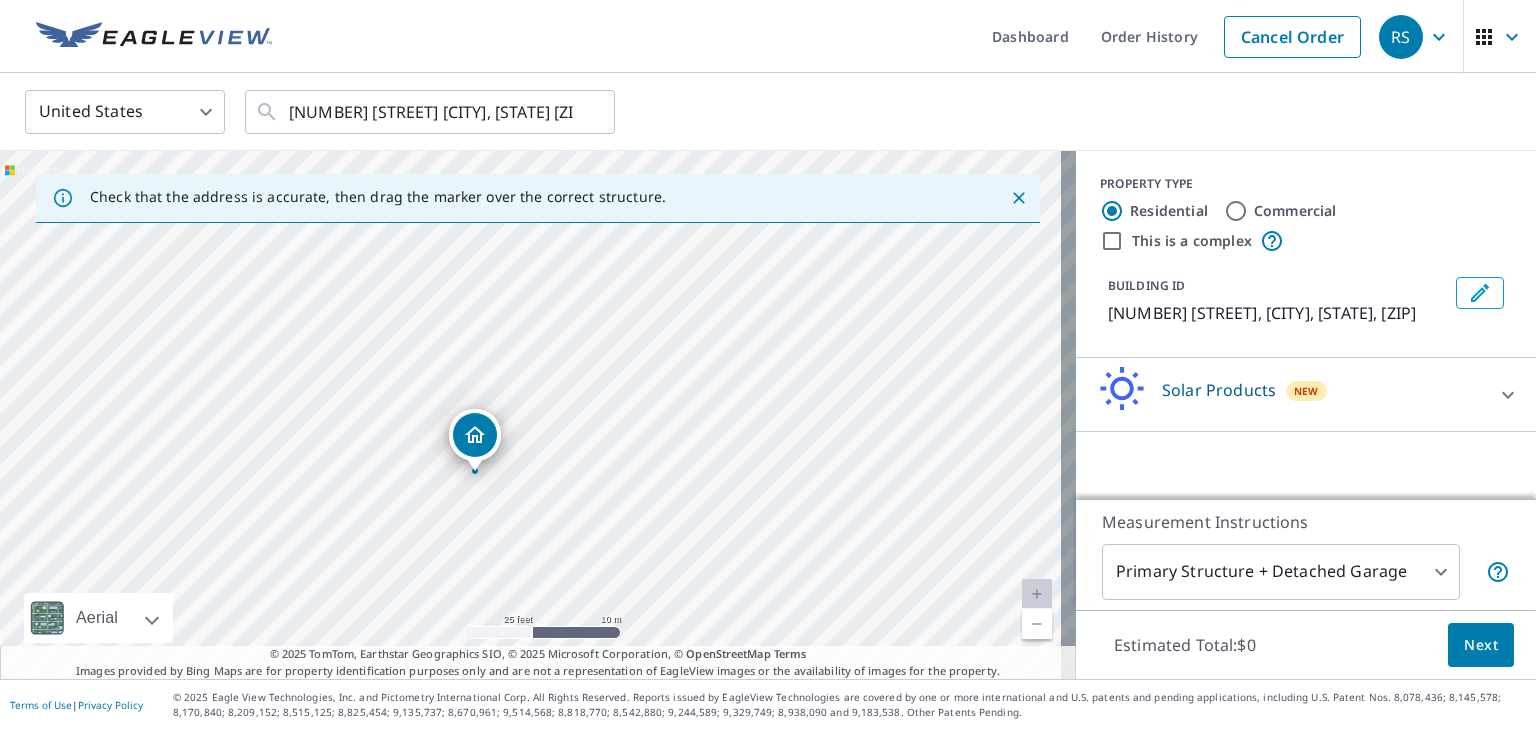 click on "Solar Products New" at bounding box center (1288, 394) 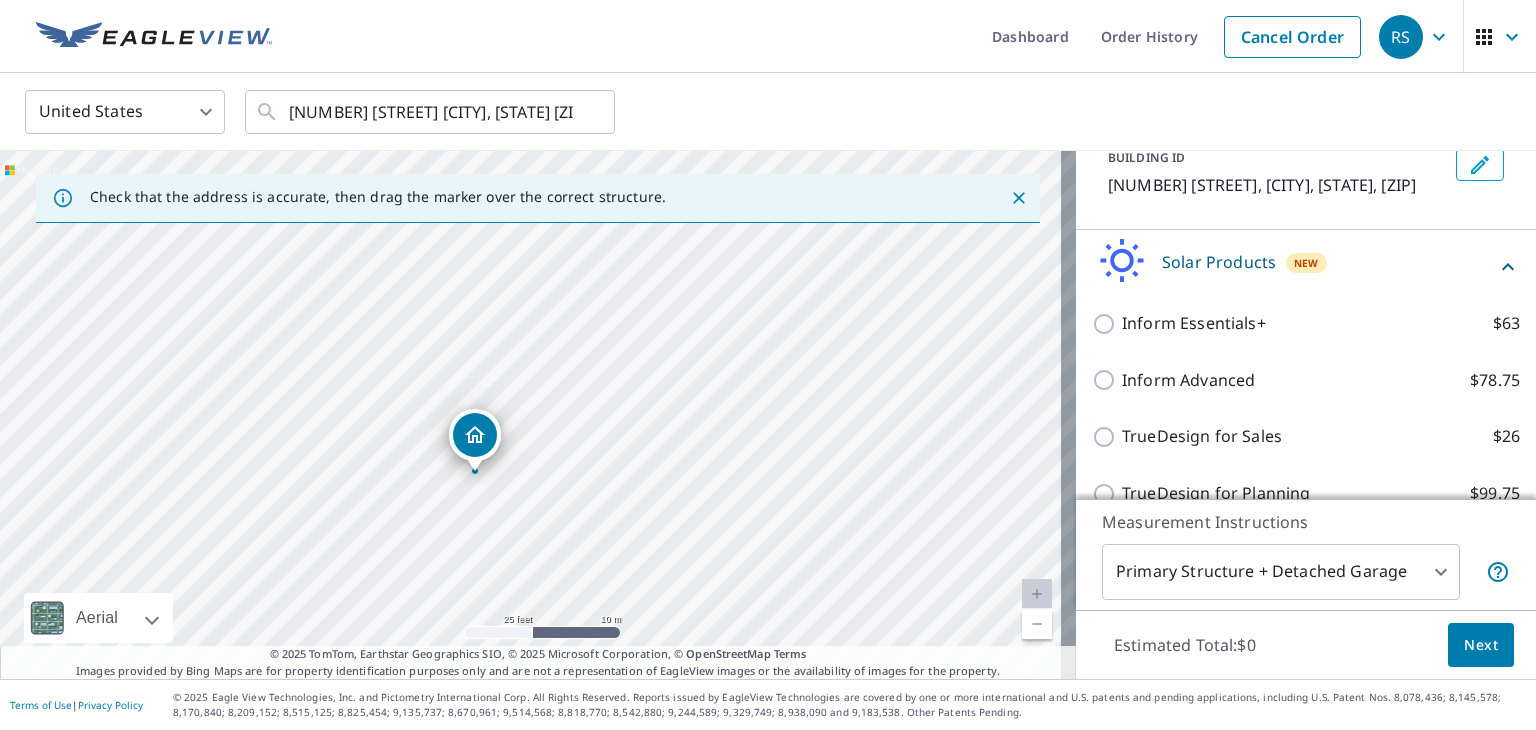 scroll, scrollTop: 158, scrollLeft: 0, axis: vertical 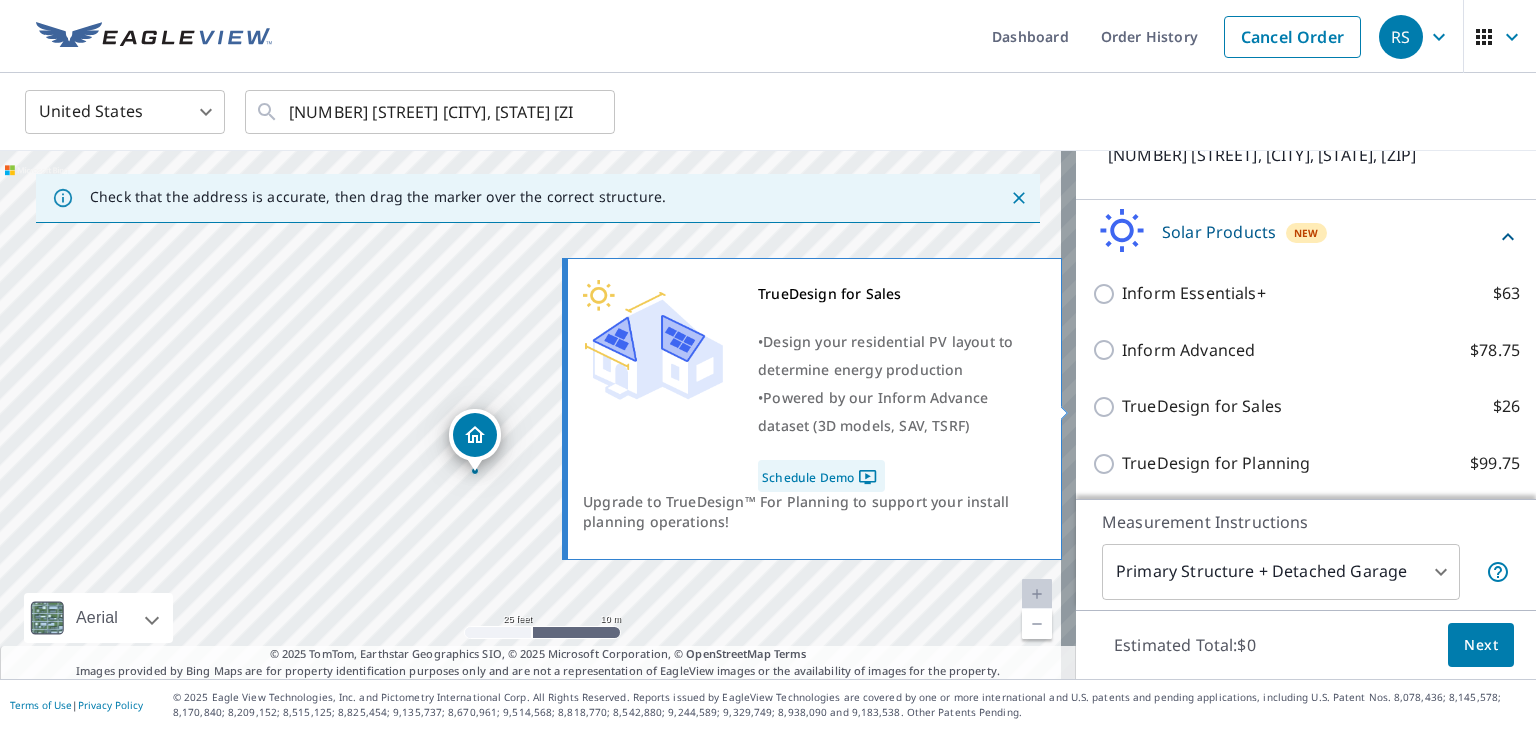 click on "TrueDesign for Sales $26" at bounding box center [1107, 407] 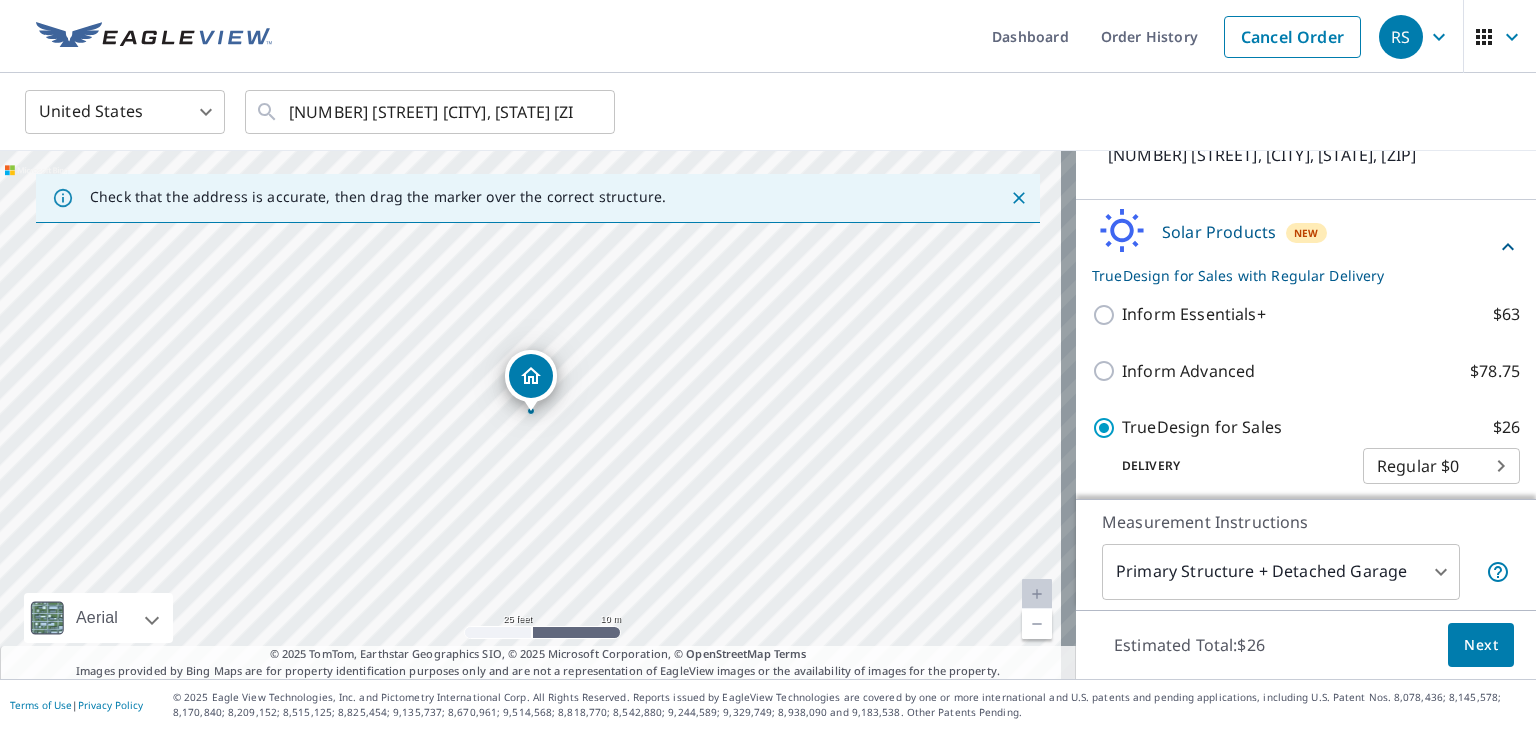 click on "Next" at bounding box center (1481, 645) 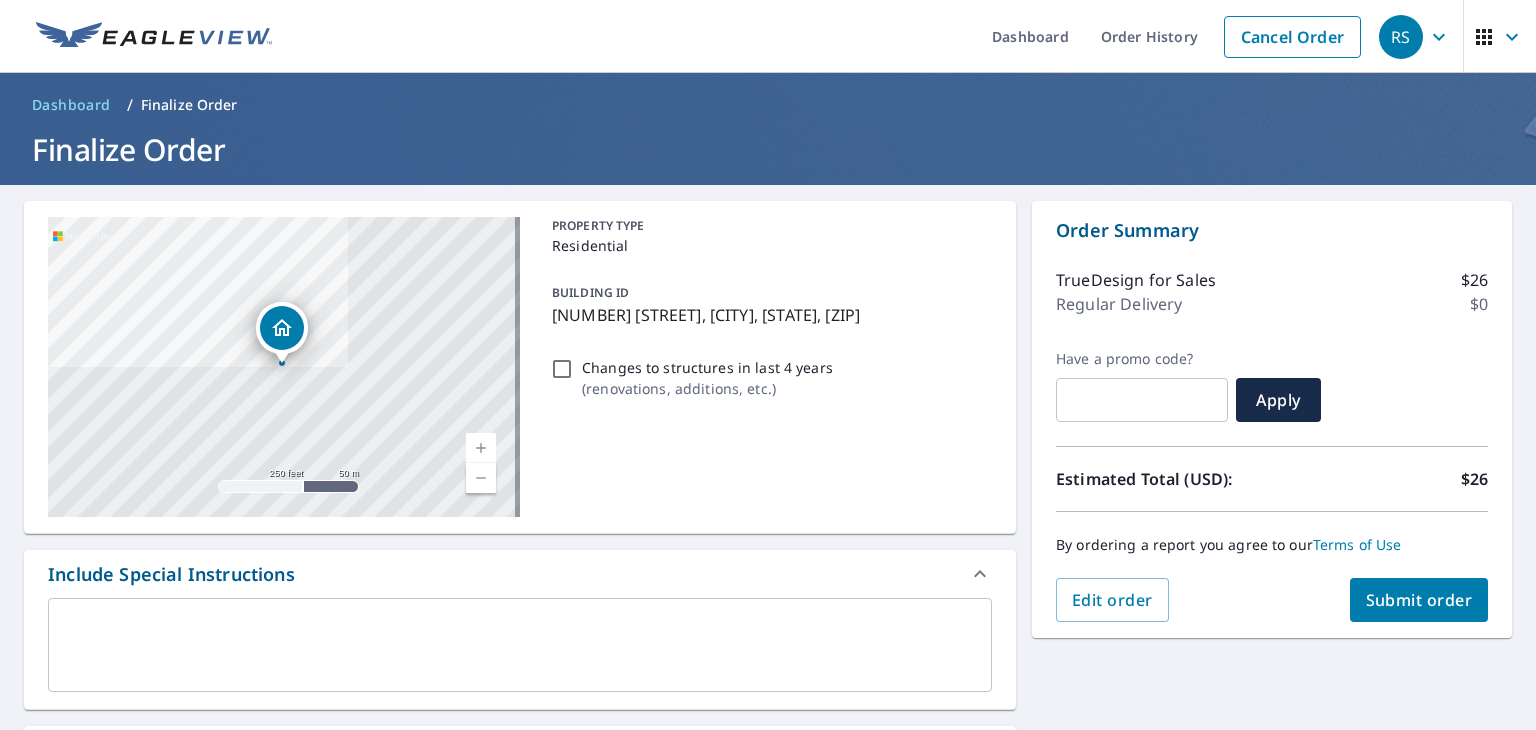 click on "Submit order" at bounding box center [1419, 600] 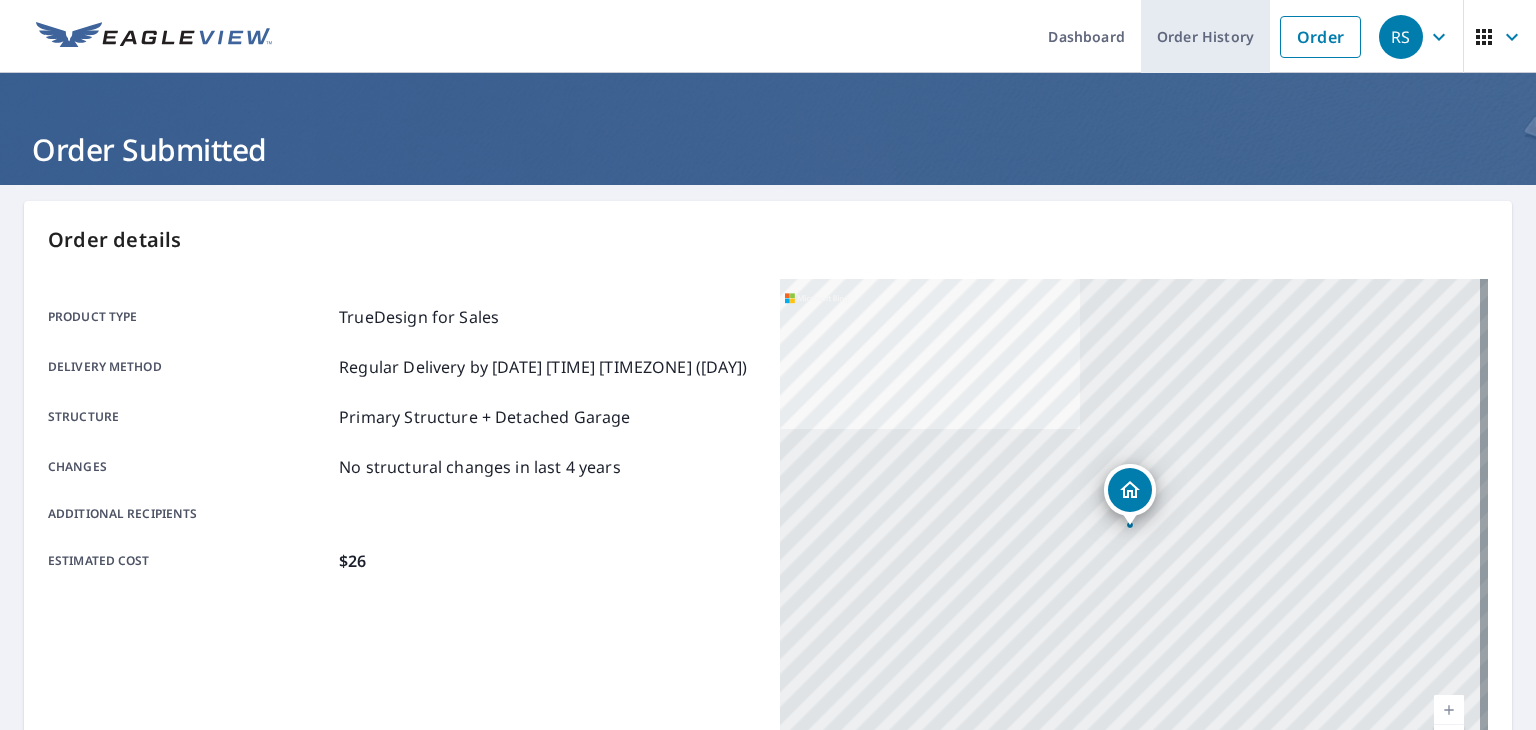 click on "Order History" at bounding box center [1205, 36] 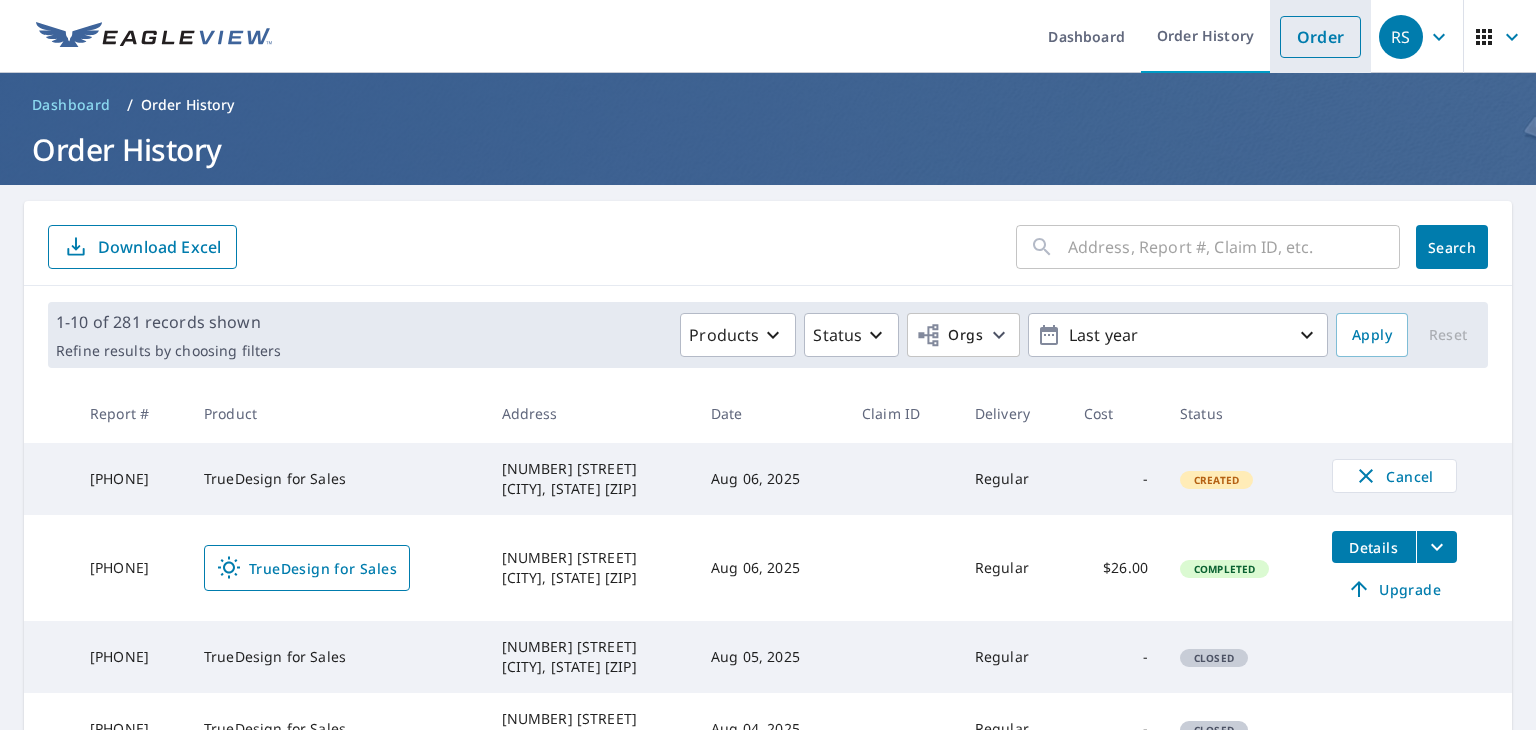 click on "Order" at bounding box center [1320, 37] 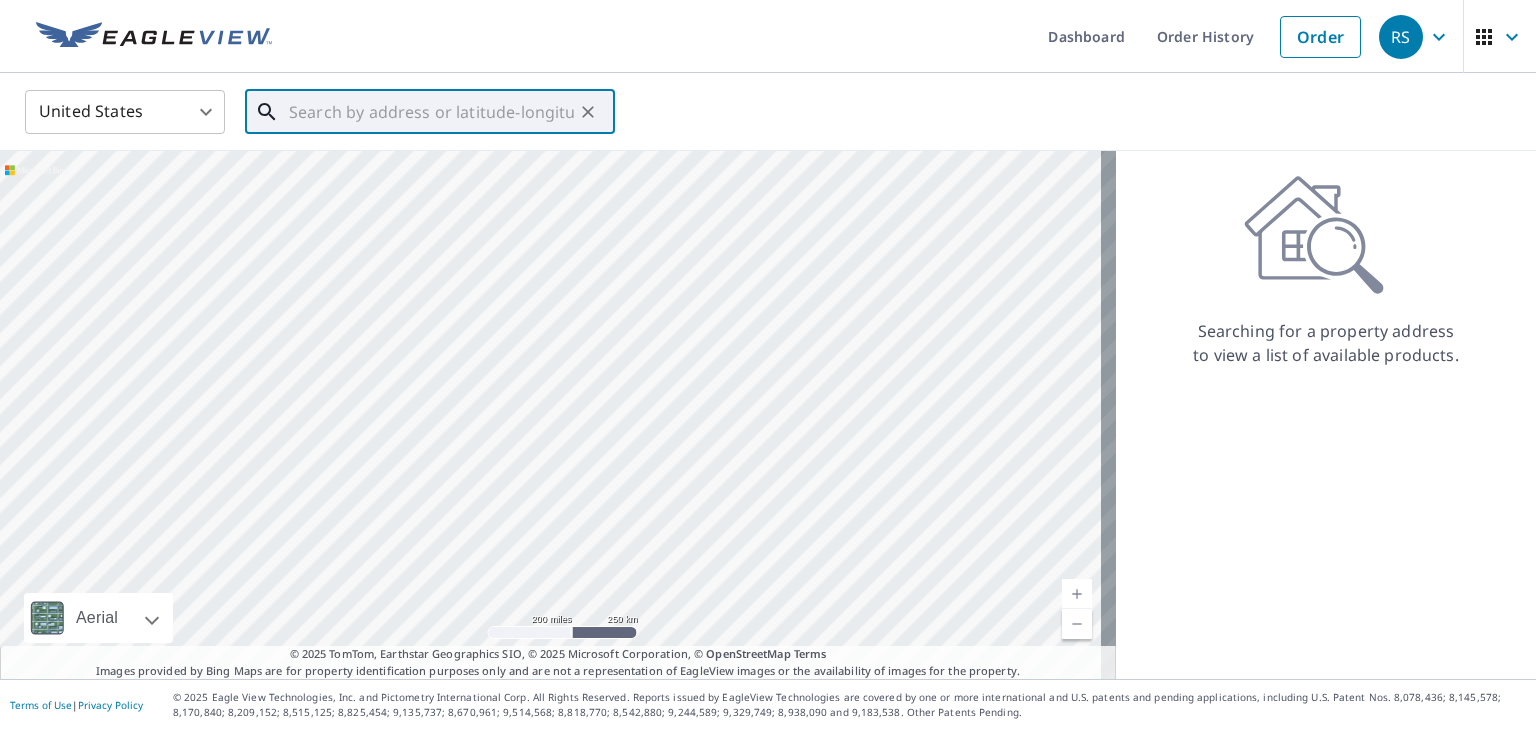 paste on "739 NOXONTOWN RD TOWNSEND DE 19734" 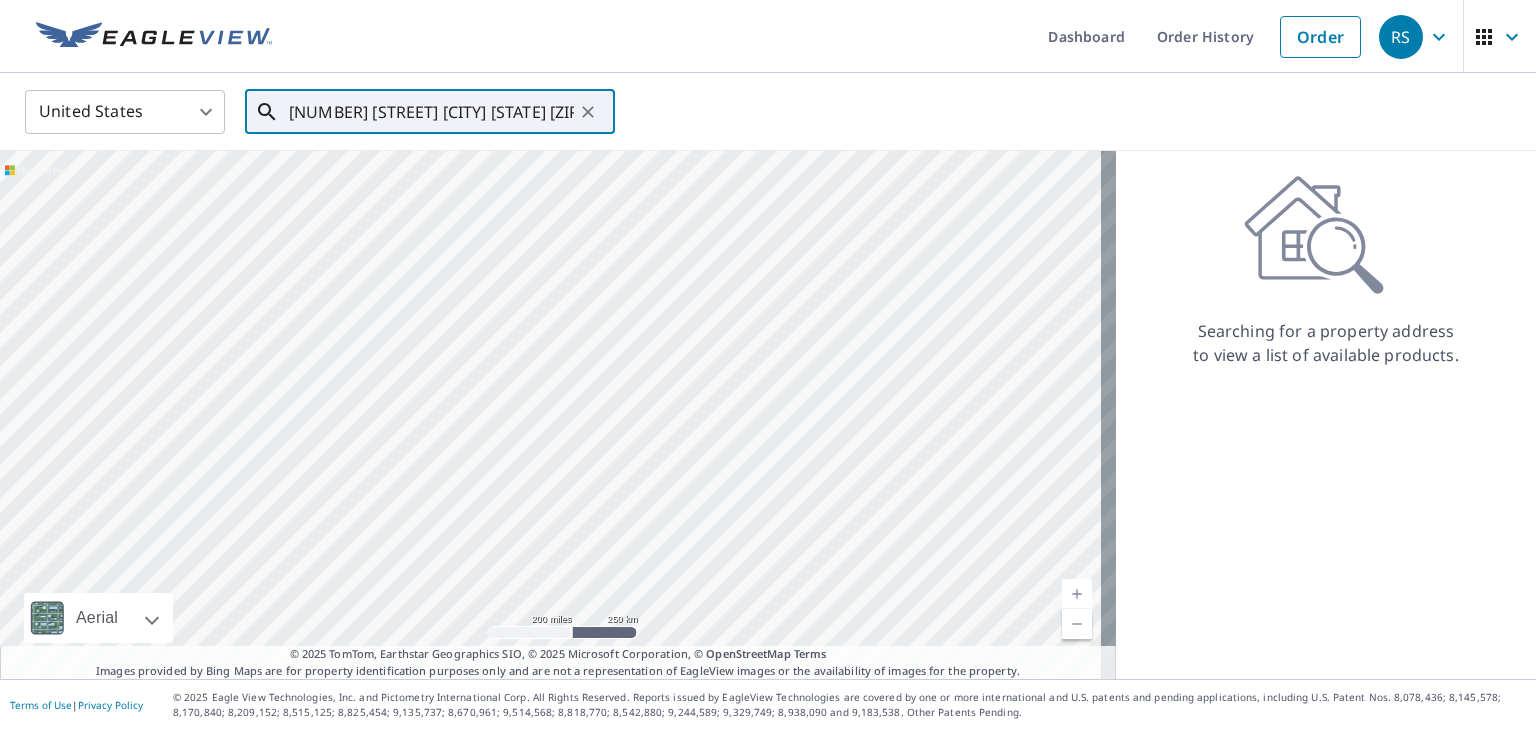 scroll, scrollTop: 0, scrollLeft: 52, axis: horizontal 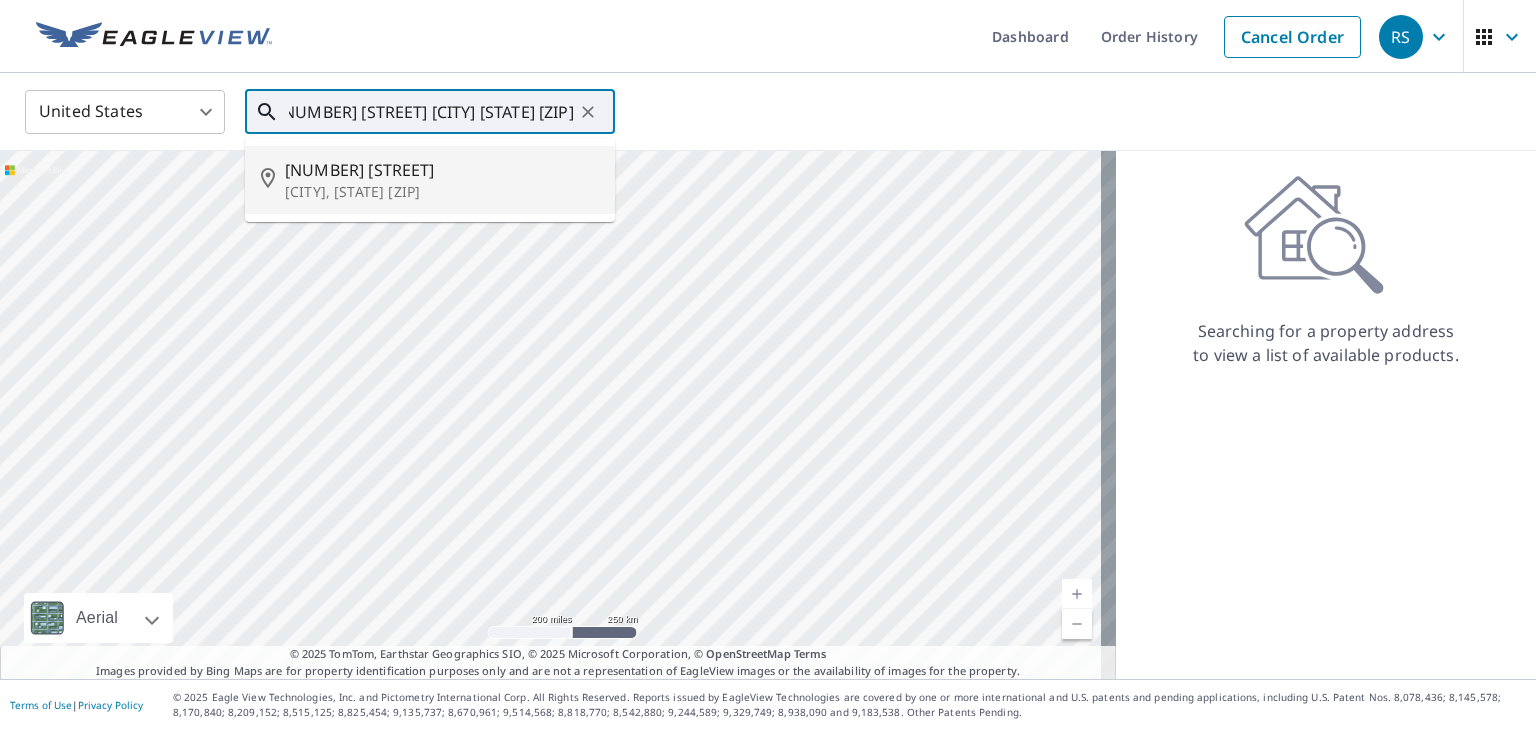 click on "Townsend, DE 19734" at bounding box center (442, 192) 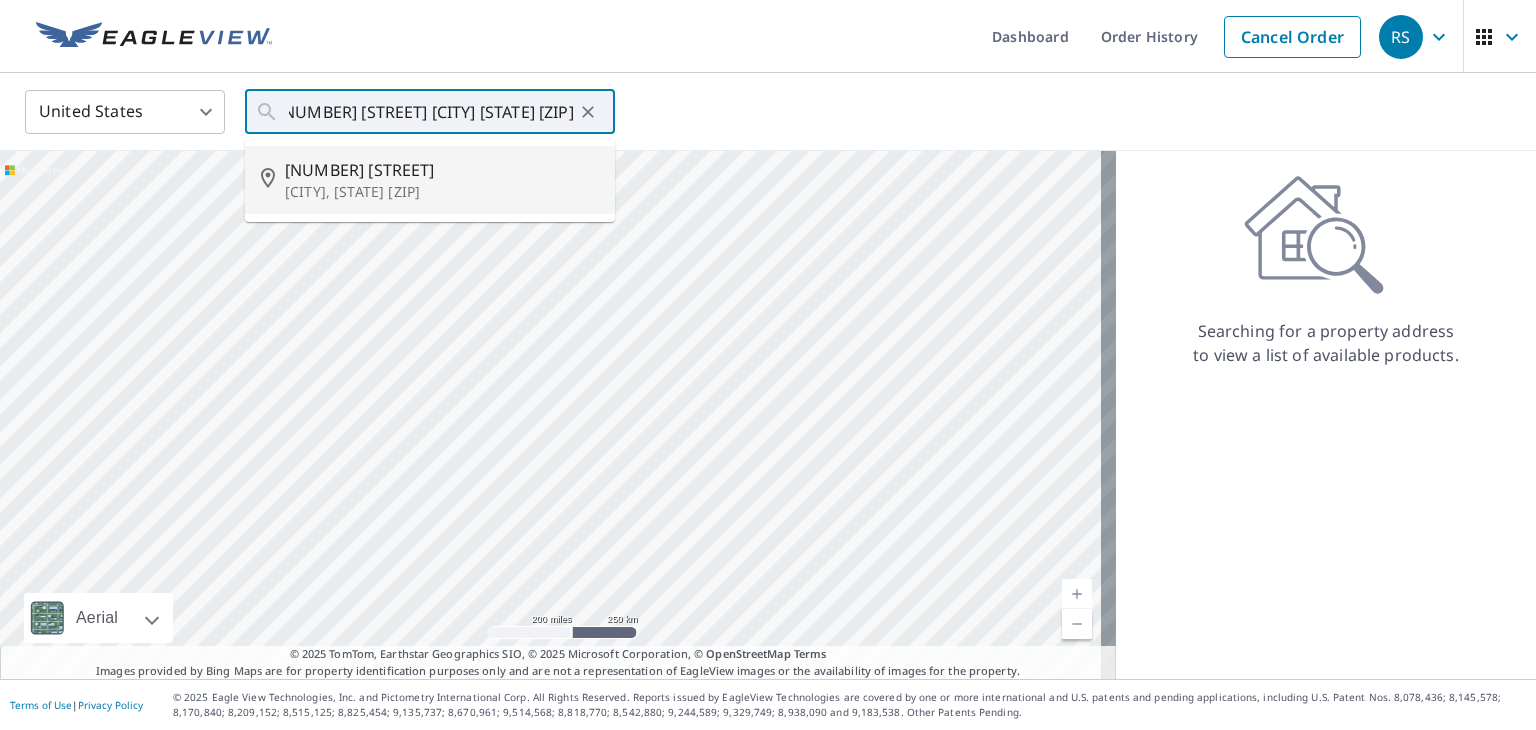 type on "739 Noxontown Rd Townsend, DE 19734" 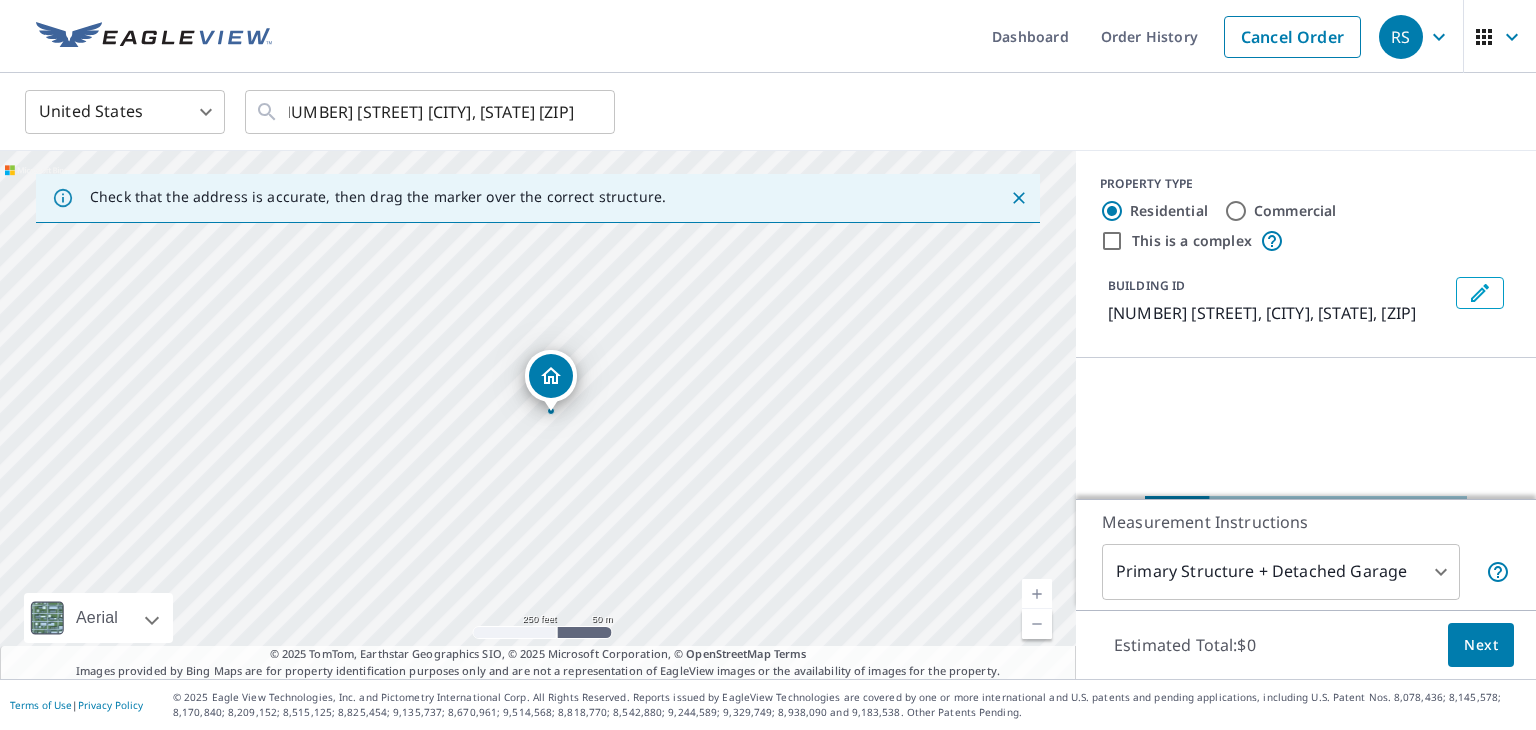 scroll, scrollTop: 0, scrollLeft: 0, axis: both 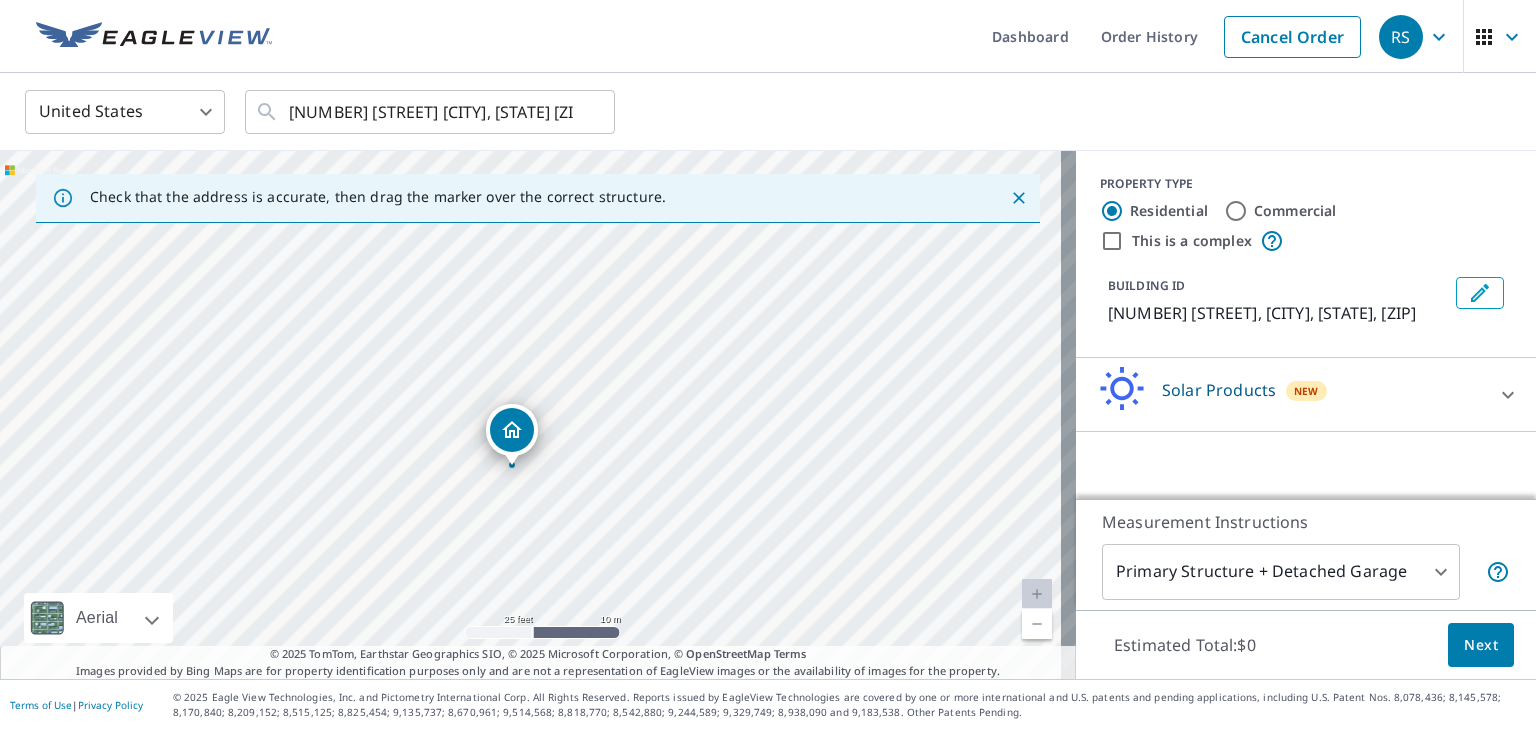 click on "Solar Products" at bounding box center [1219, 390] 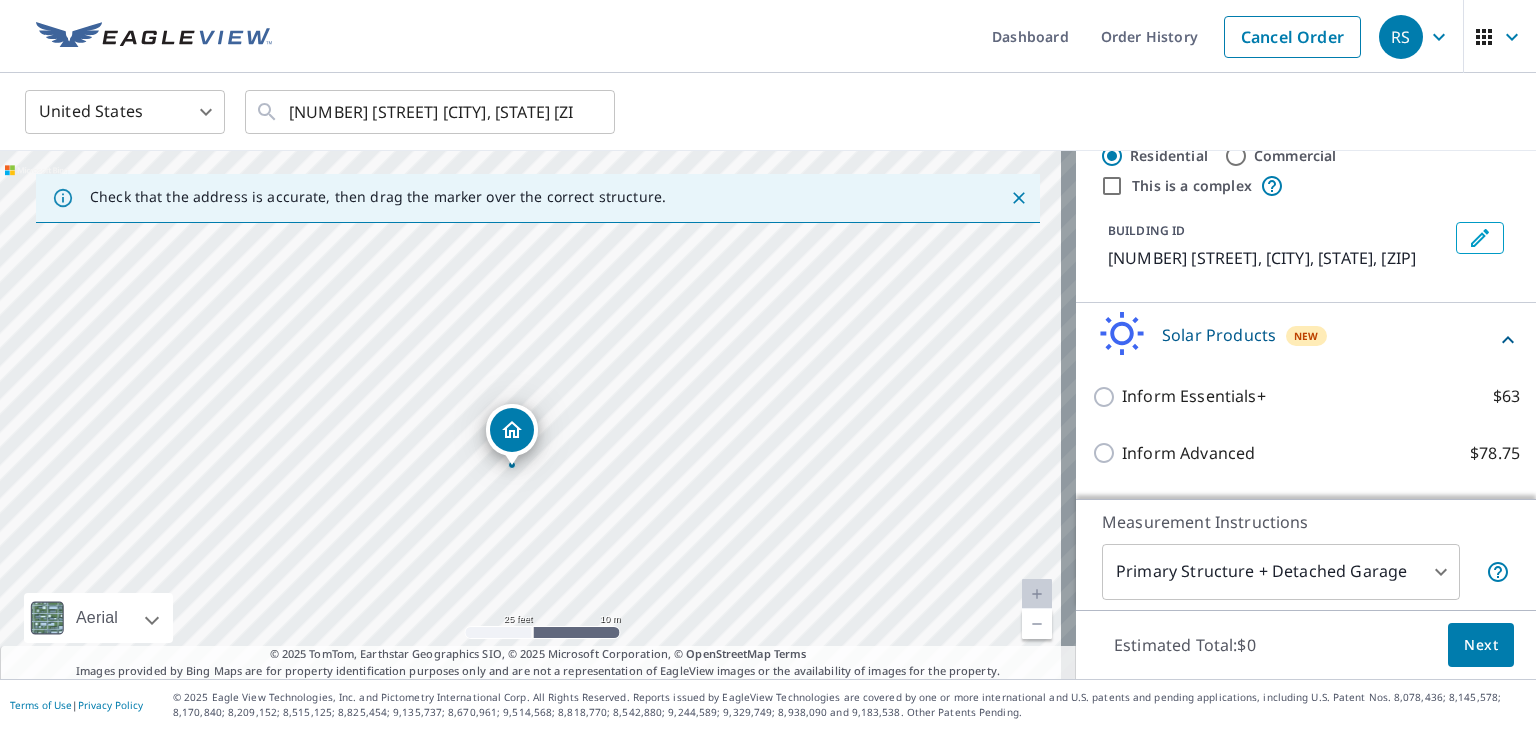 scroll, scrollTop: 158, scrollLeft: 0, axis: vertical 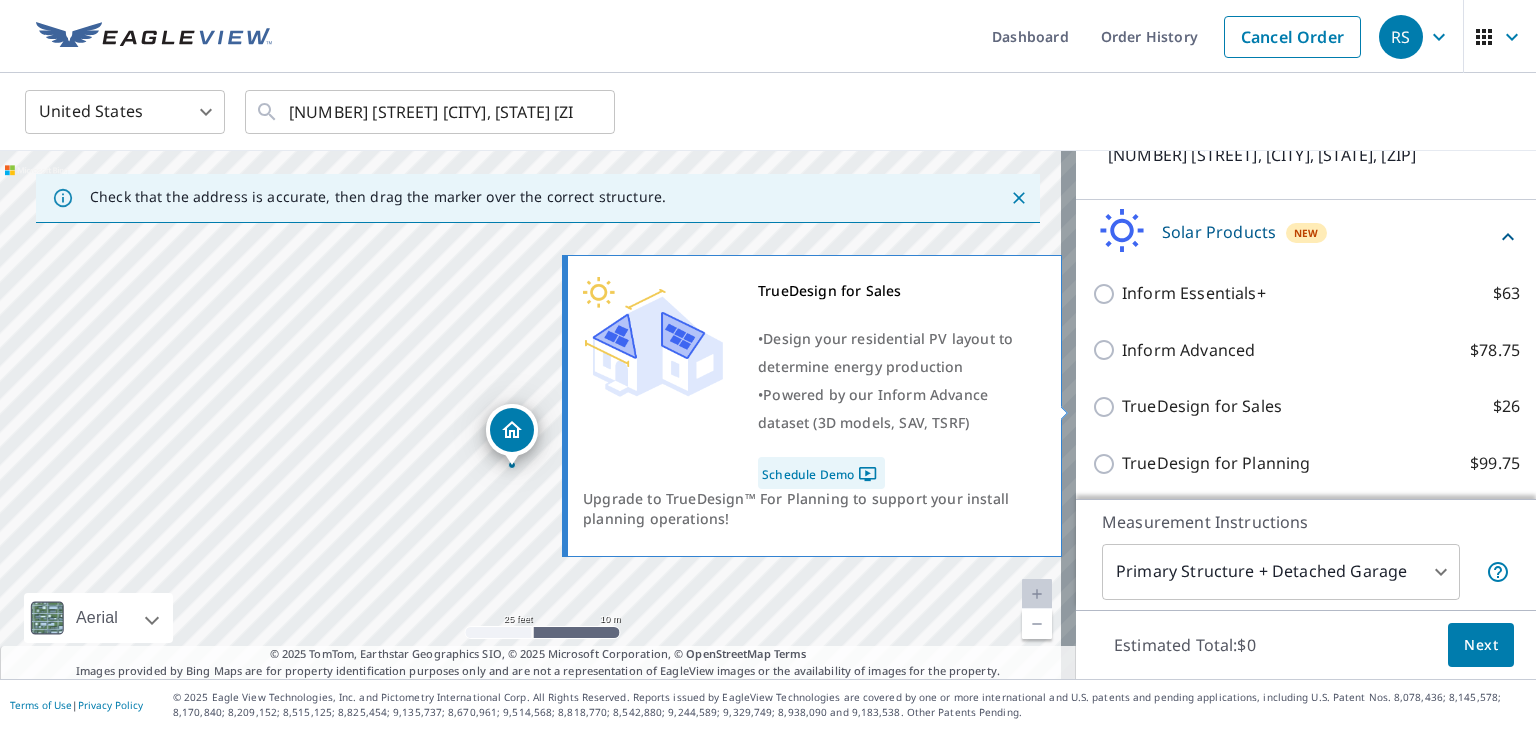 click on "TrueDesign for Sales $26" at bounding box center [1107, 407] 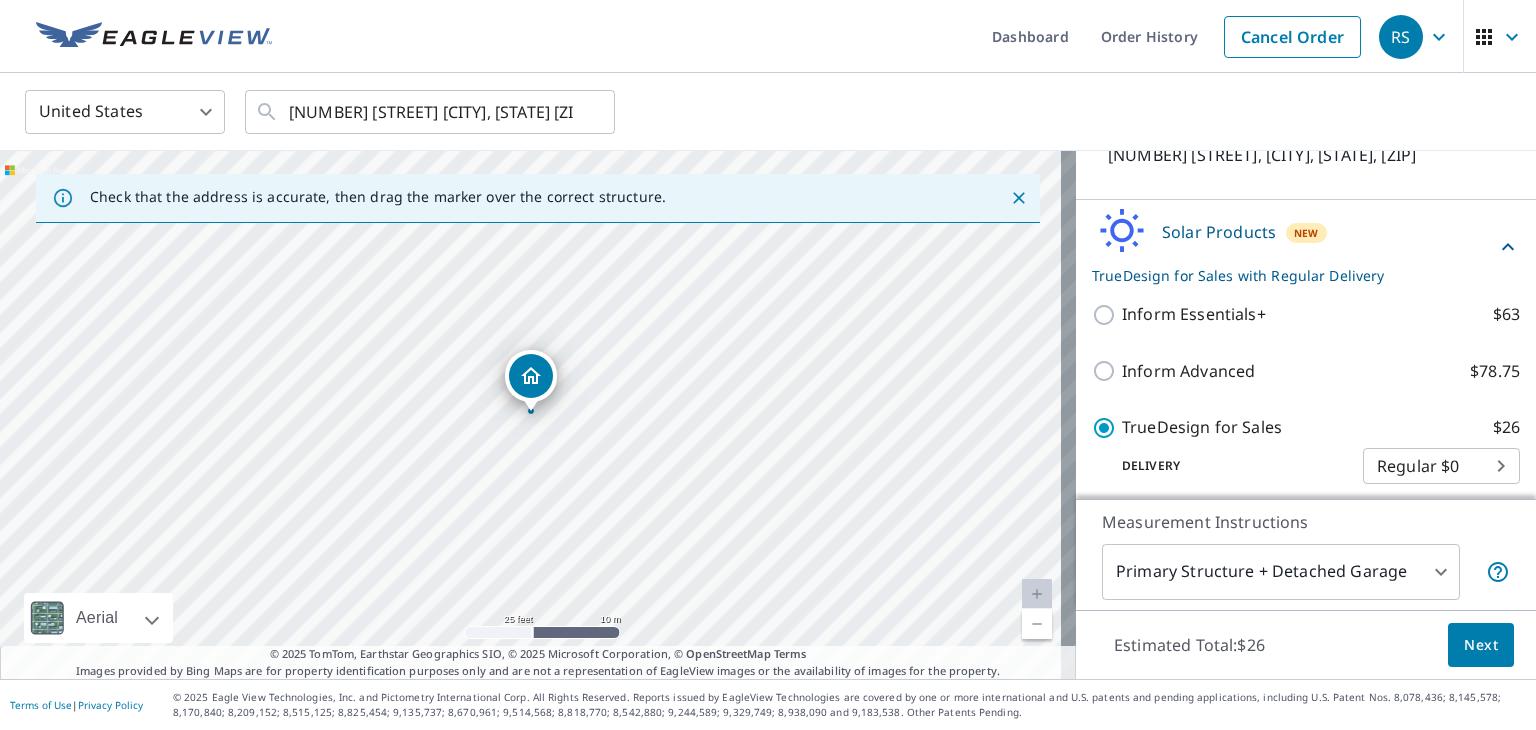 click on "Next" at bounding box center (1481, 645) 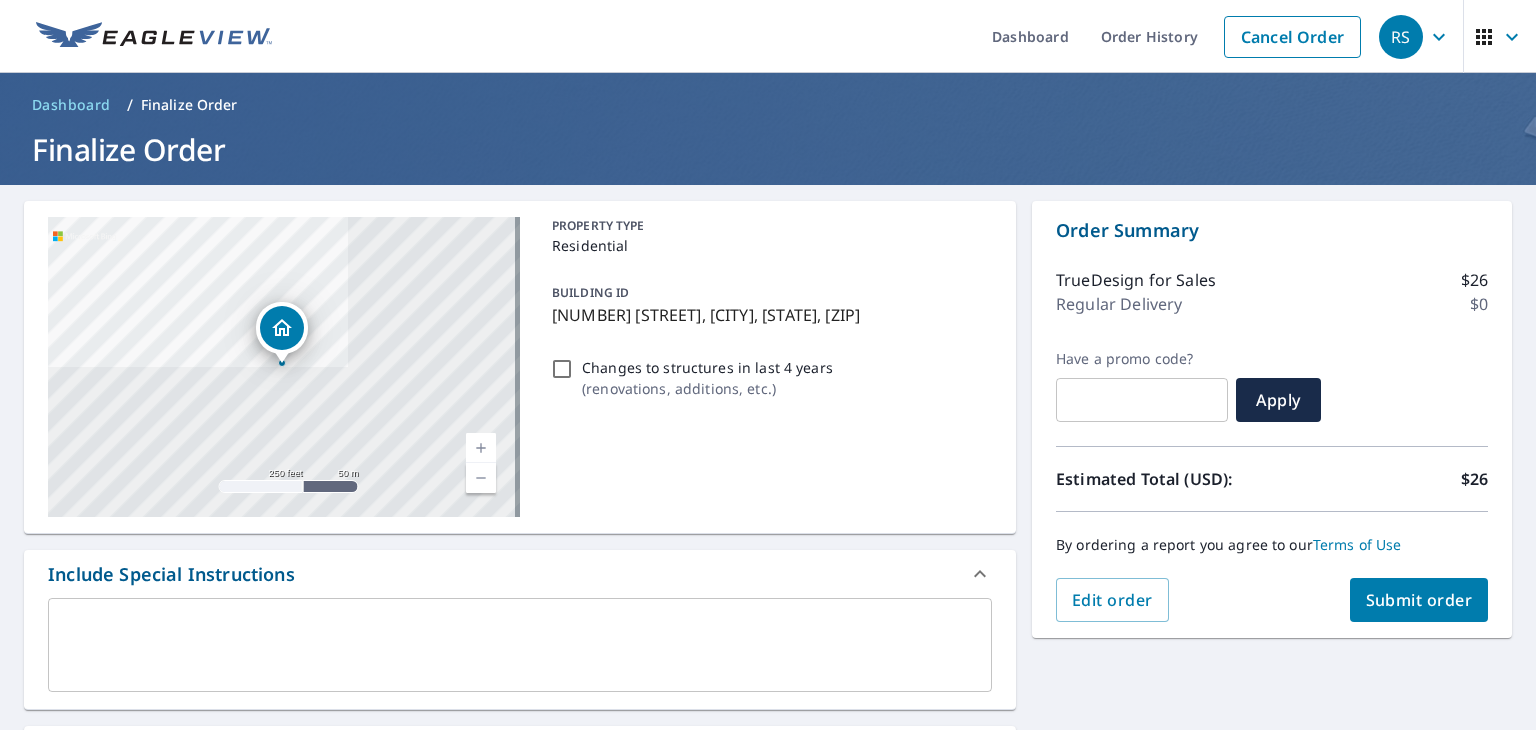 click on "Submit order" at bounding box center [1419, 600] 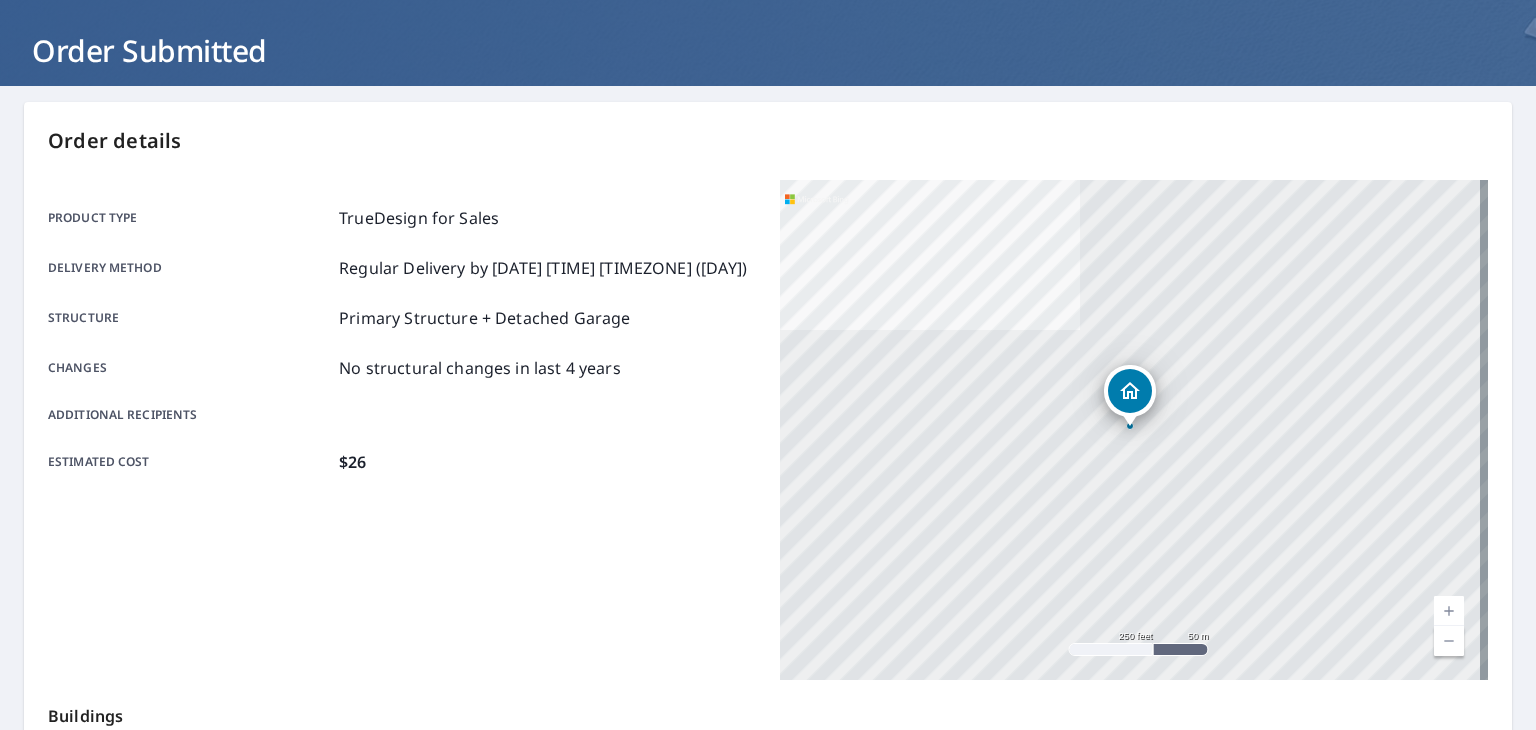 scroll, scrollTop: 0, scrollLeft: 0, axis: both 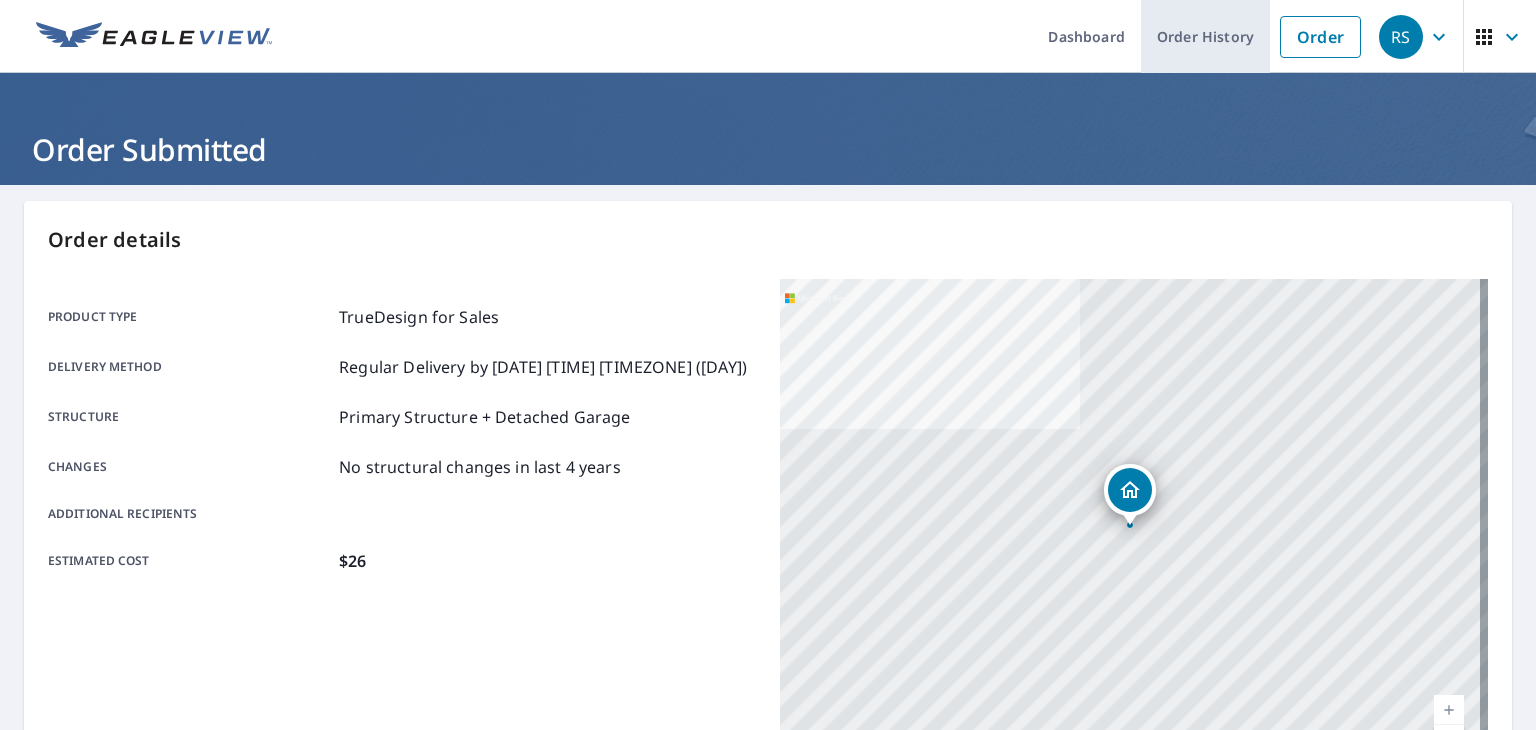 click on "Order History" at bounding box center (1205, 36) 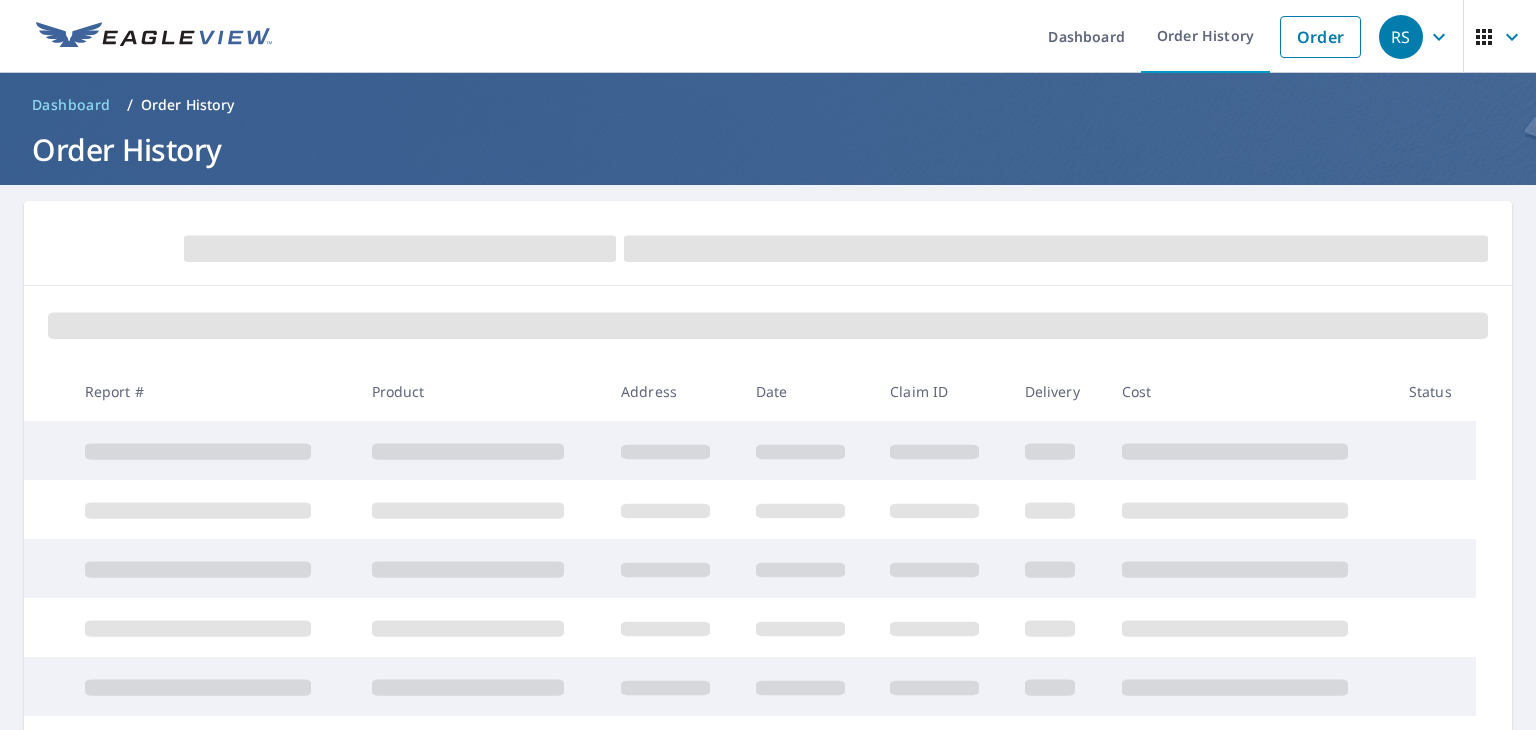 scroll, scrollTop: 0, scrollLeft: 0, axis: both 